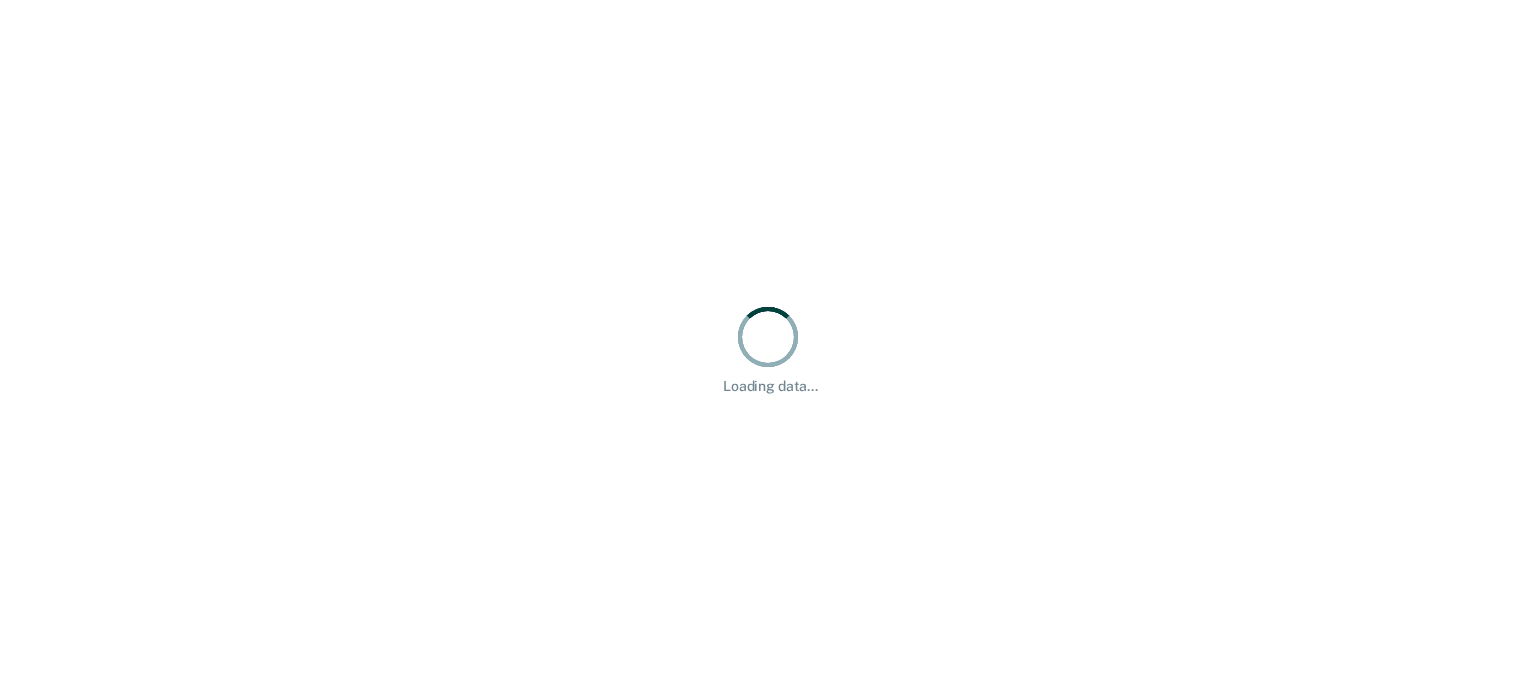 scroll, scrollTop: 0, scrollLeft: 0, axis: both 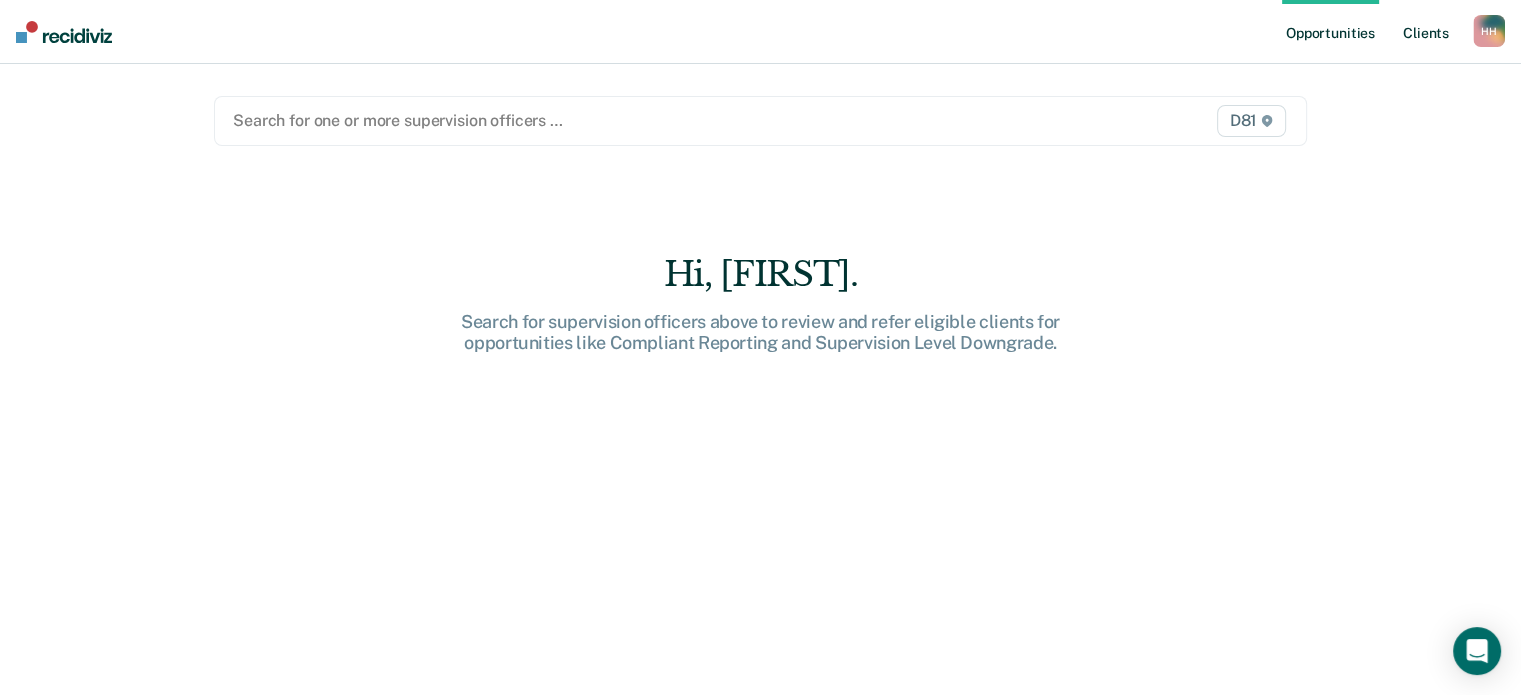 click on "Client s" at bounding box center (1426, 32) 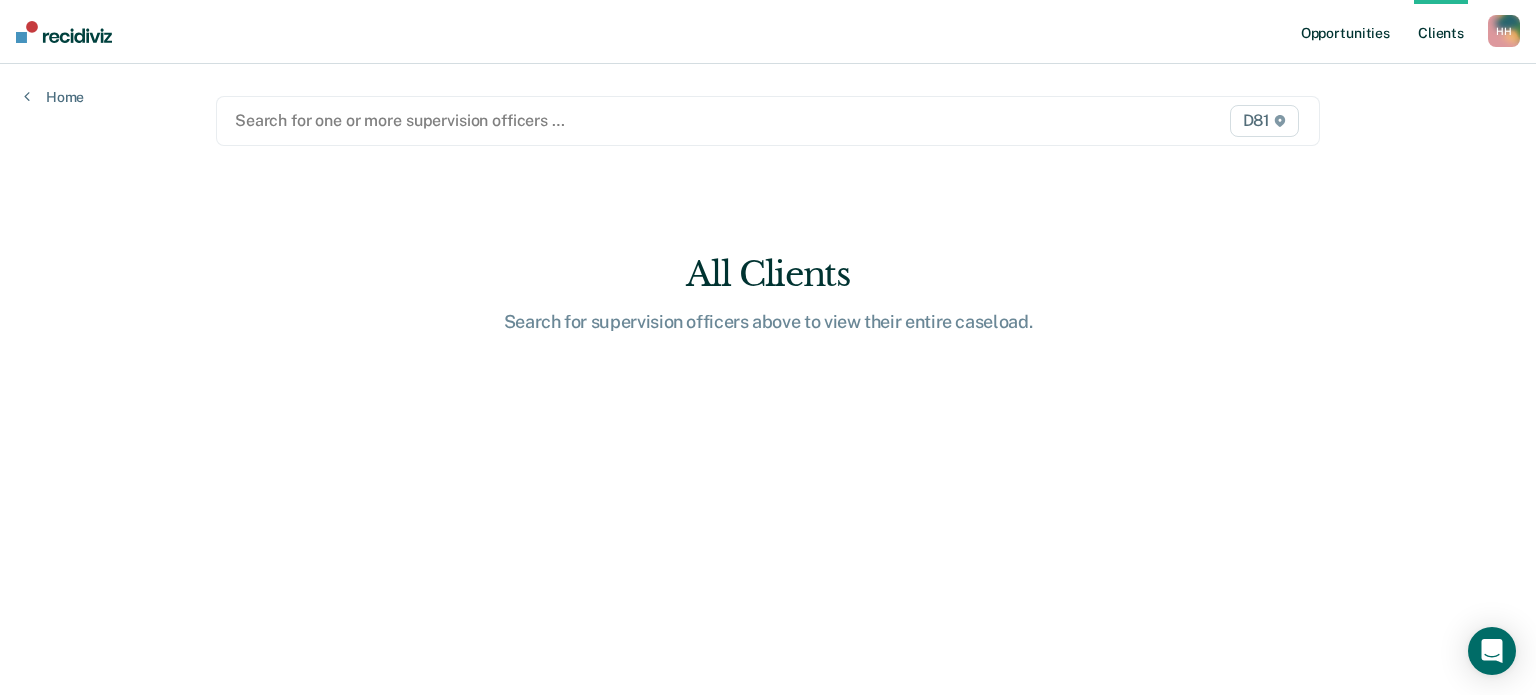 click on "Opportunities" at bounding box center (1345, 32) 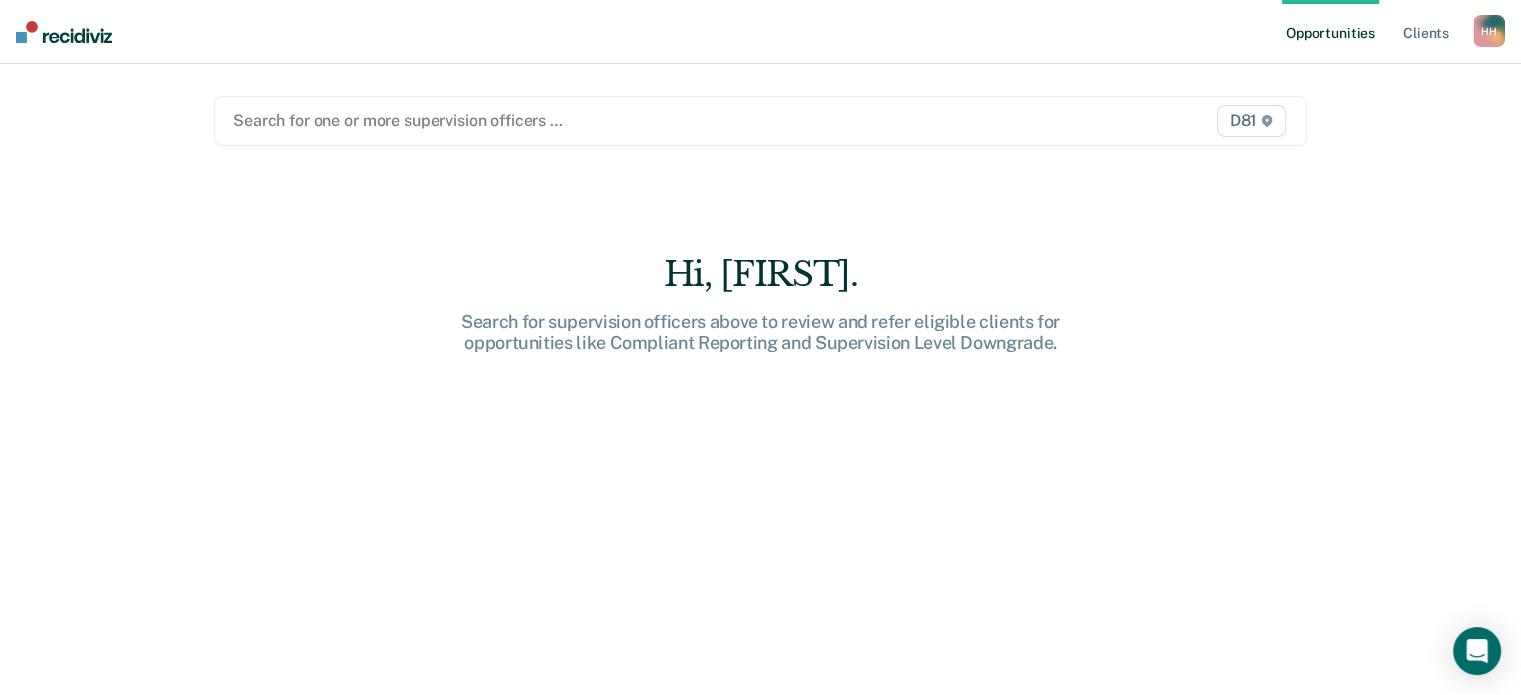 click on "H H" at bounding box center [1489, 31] 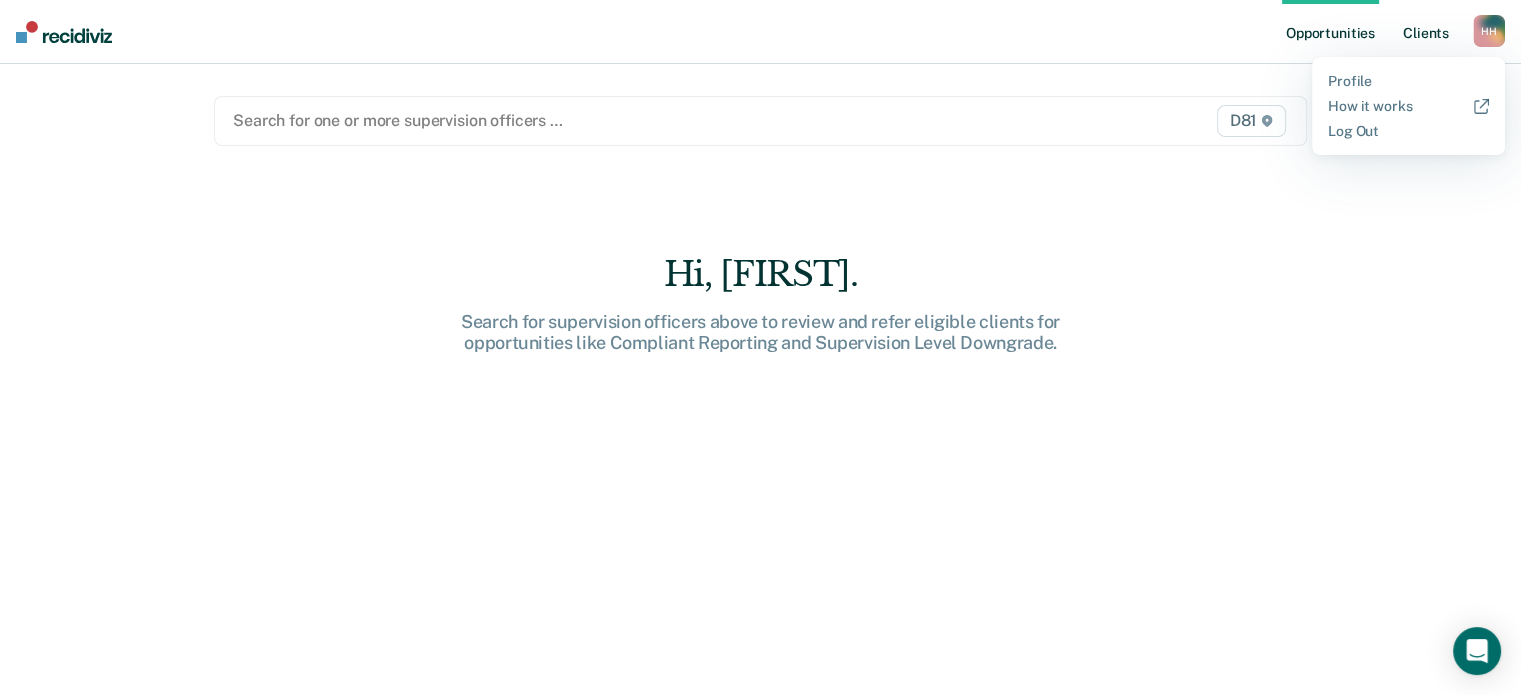 click on "Client s" at bounding box center [1426, 32] 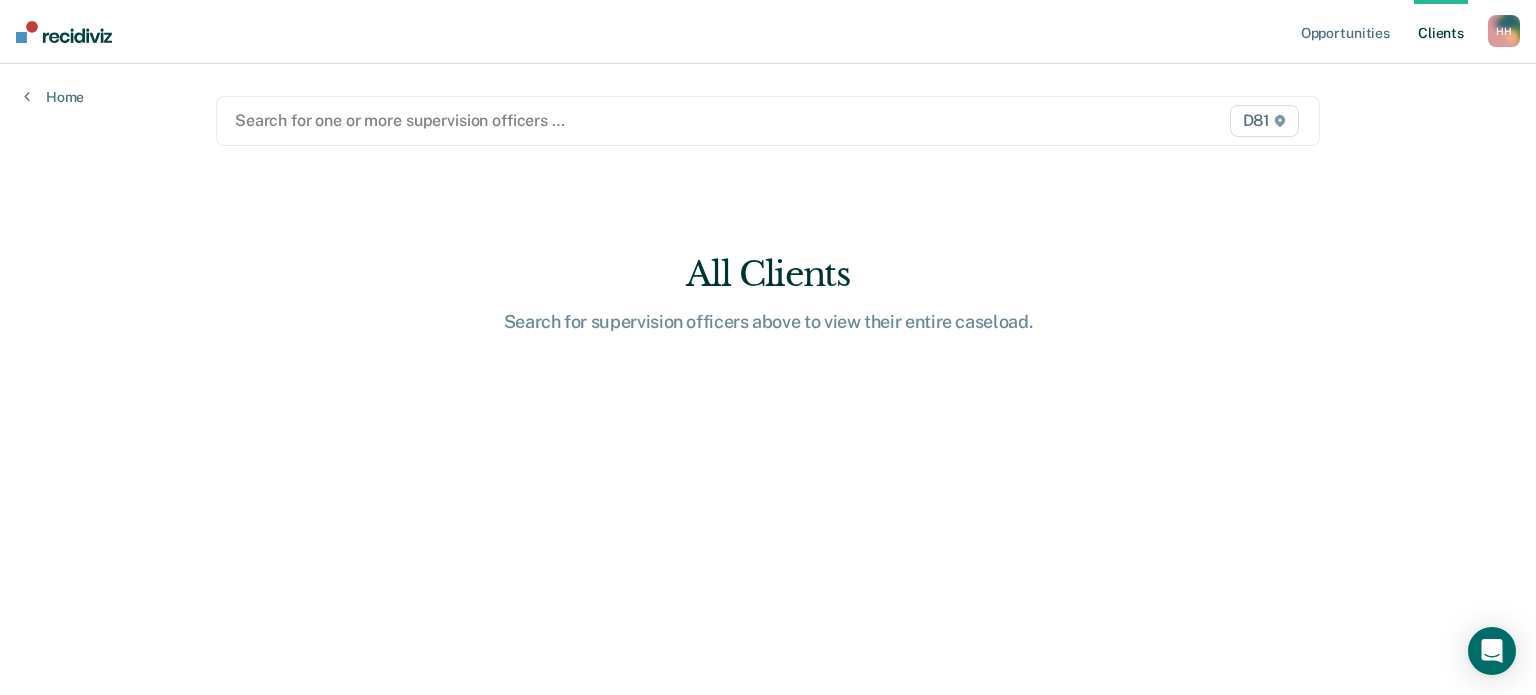 click on "Client s" at bounding box center (1441, 32) 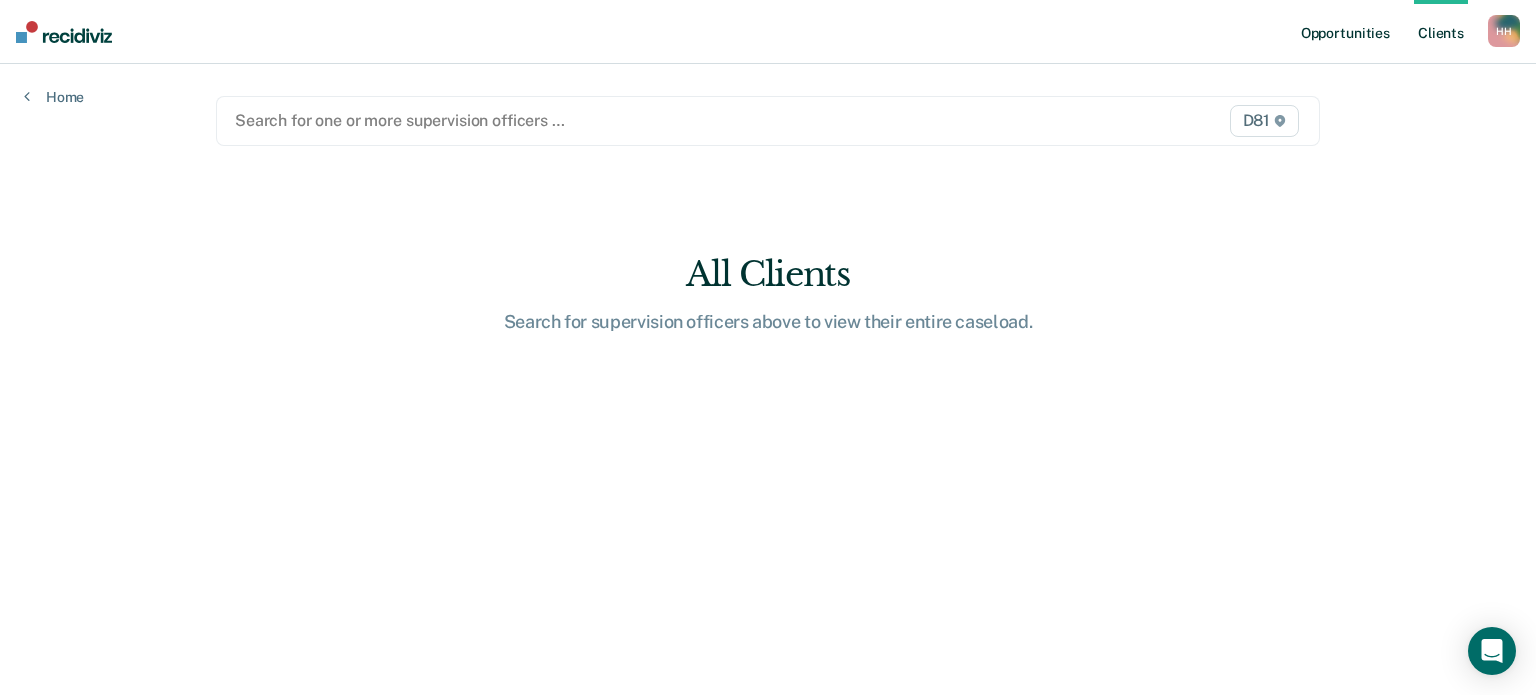 click on "Opportunities" at bounding box center [1345, 32] 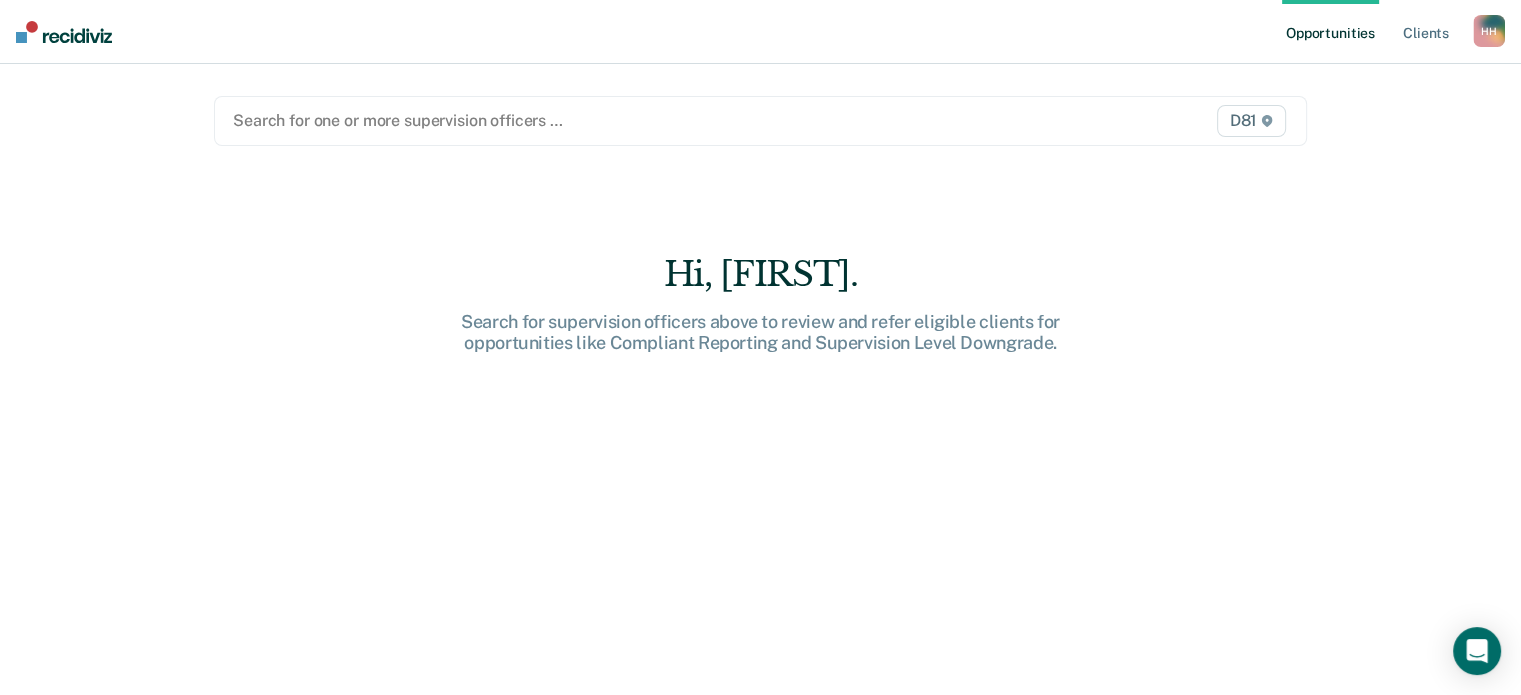 click on "Search for one or more supervision officers … D81   Hi, [FIRST]. Search for supervision officers above to review and refer eligible clients for opportunities like Compliant Reporting and Supervision Level Downgrade." at bounding box center [760, 355] 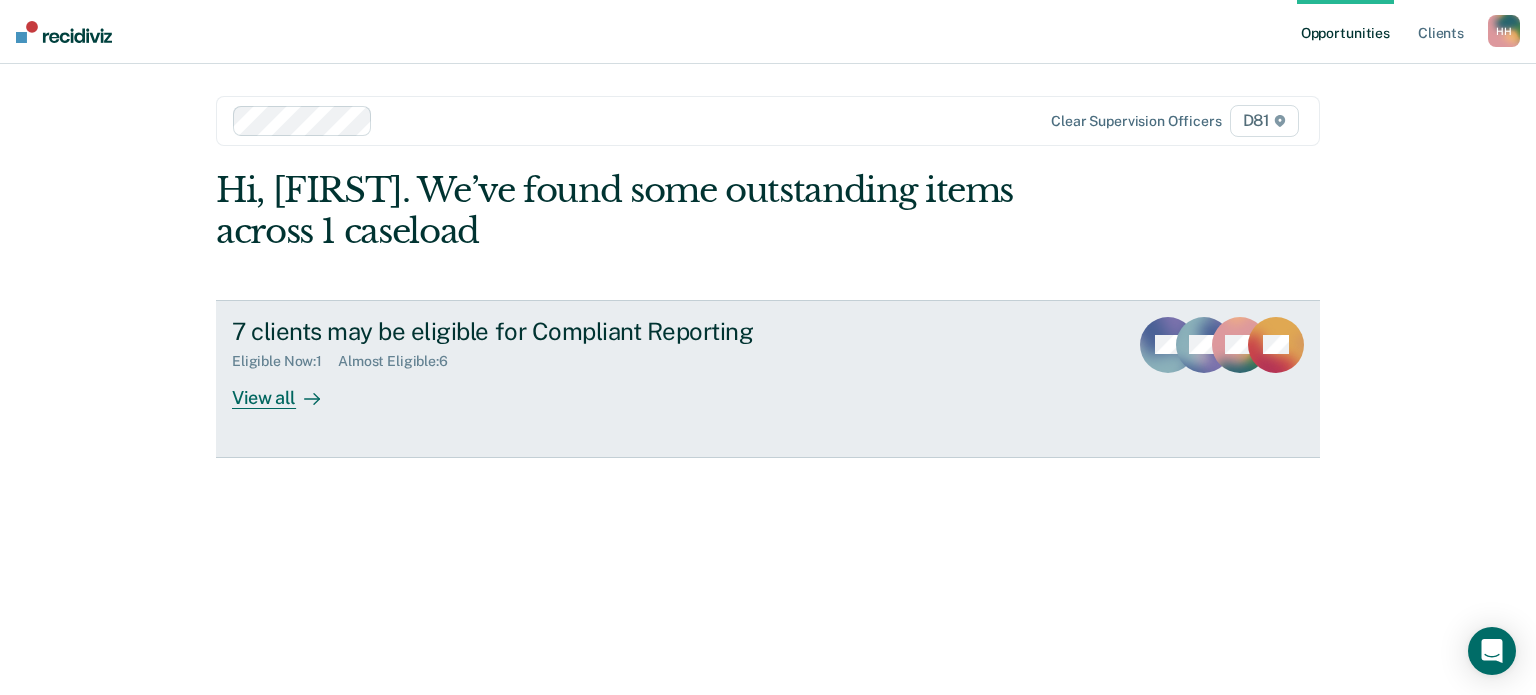 click on "Eligible Now : 1 Almost Eligible : 6" at bounding box center (583, 357) 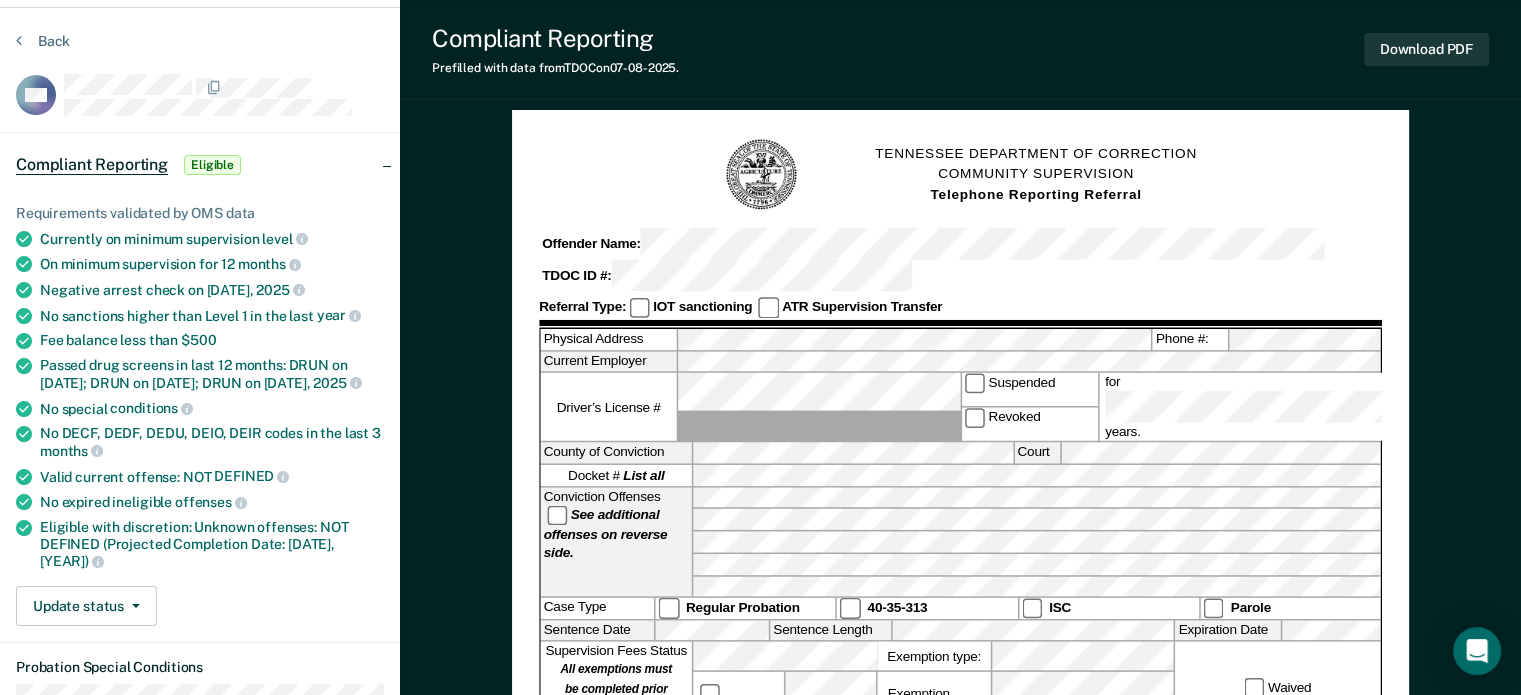 scroll, scrollTop: 96, scrollLeft: 0, axis: vertical 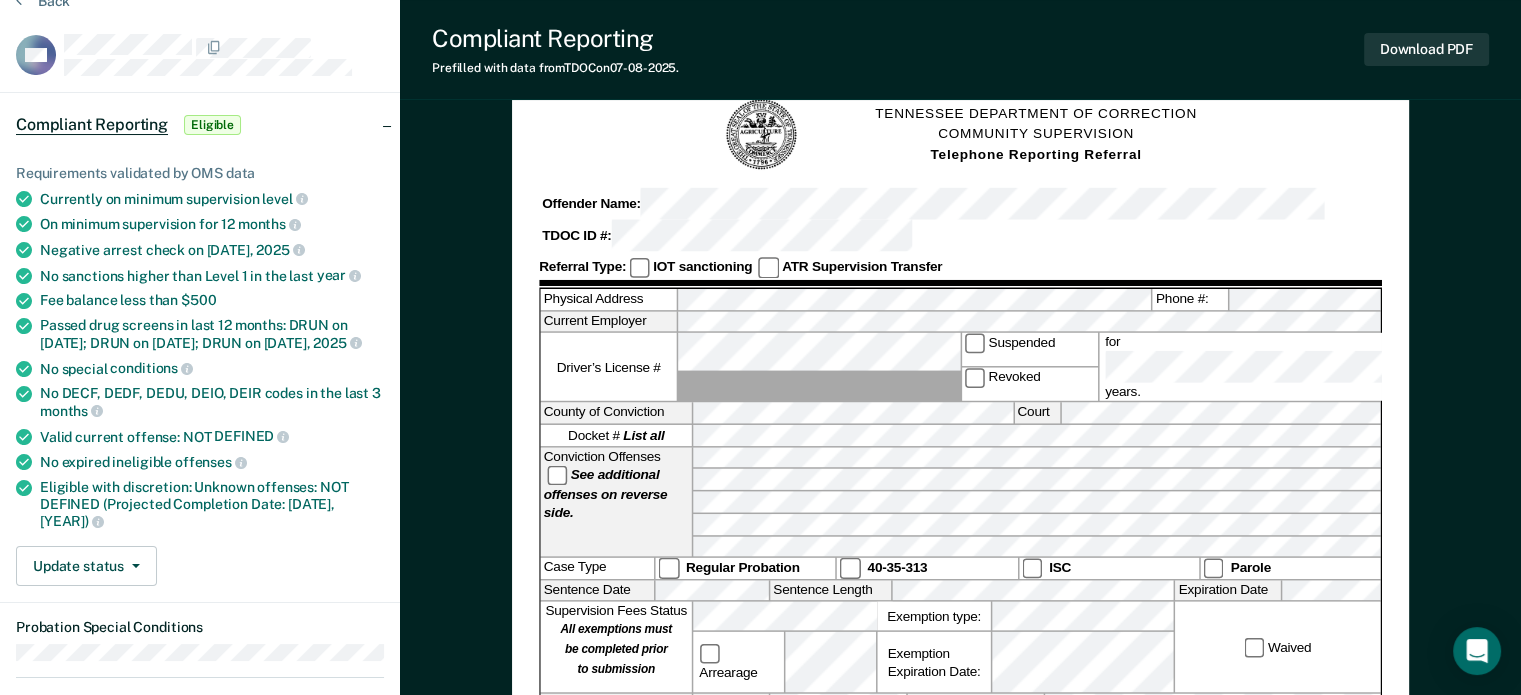 click on "TENNESSEE DEPARTMENT OF CORRECTION COMMUNITY SUPERVISION Telephone Reporting Referral Offender Name: TDOC ID #: Referral Type: IOT sanctioning ATR Supervision Transfer Physical Address Phone #: Current Employer Driver’s License # Suspended Revoked for years. County of Conviction Court Docket # List all Conviction Offenses See additional offenses on reverse side. Case Type Regular Probation 40-35-313 ISC Parole Sentence Date Sentence Length Expiration Date Supervision Fees Status All exemptions must be completed prior to submission Arrearage Exemption type: Exemption Expiration Date: Waived Court Costs Paid in Full Balance Monthly Payment Restitution: Amount: Monthly Payment Payment made to: Special Conditions Check all that apply Alcohol and Drug Screen Date of last drug screen Alcohol and Drug Assessment Pending Complete Alcohol and Drug Treatment In-patient Out-patient Current Complete Counseling Anger Management Mental Health Current Complete" at bounding box center [960, 711] 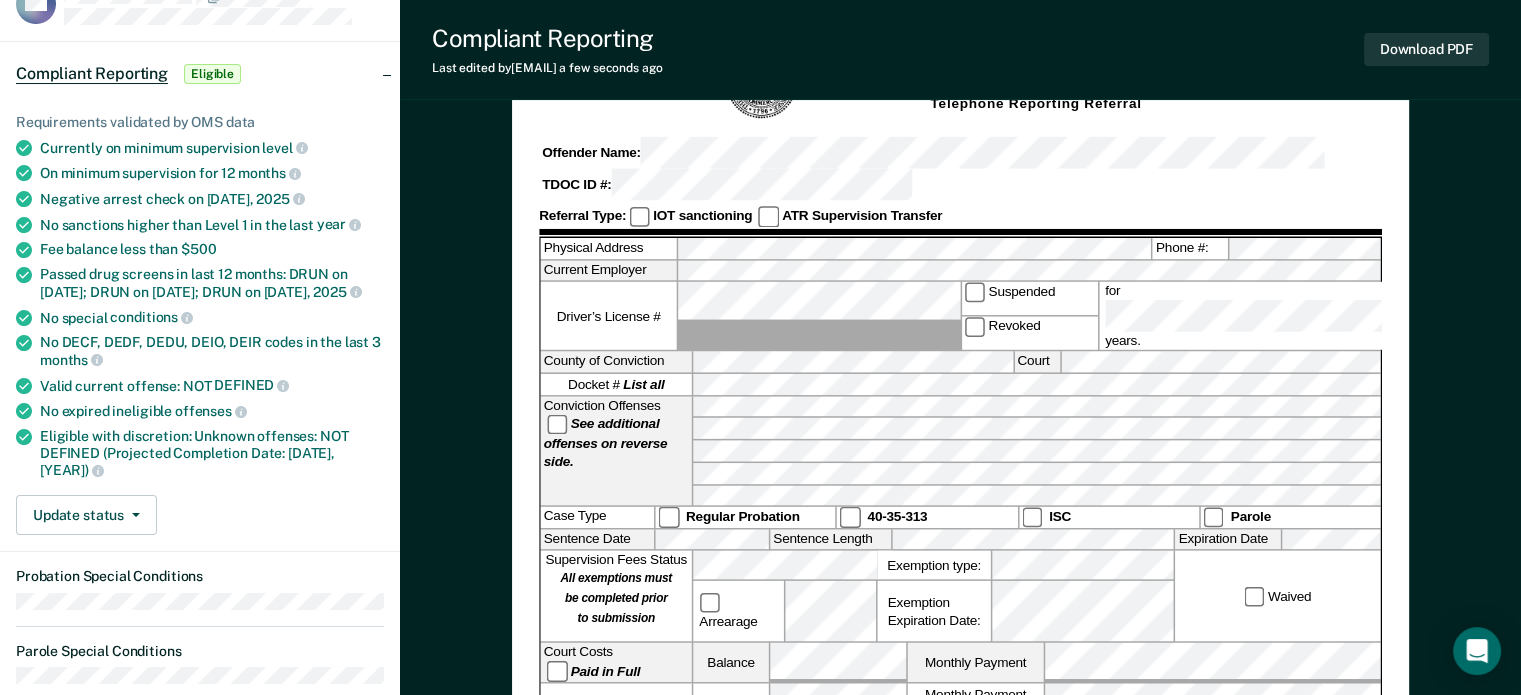 scroll, scrollTop: 148, scrollLeft: 0, axis: vertical 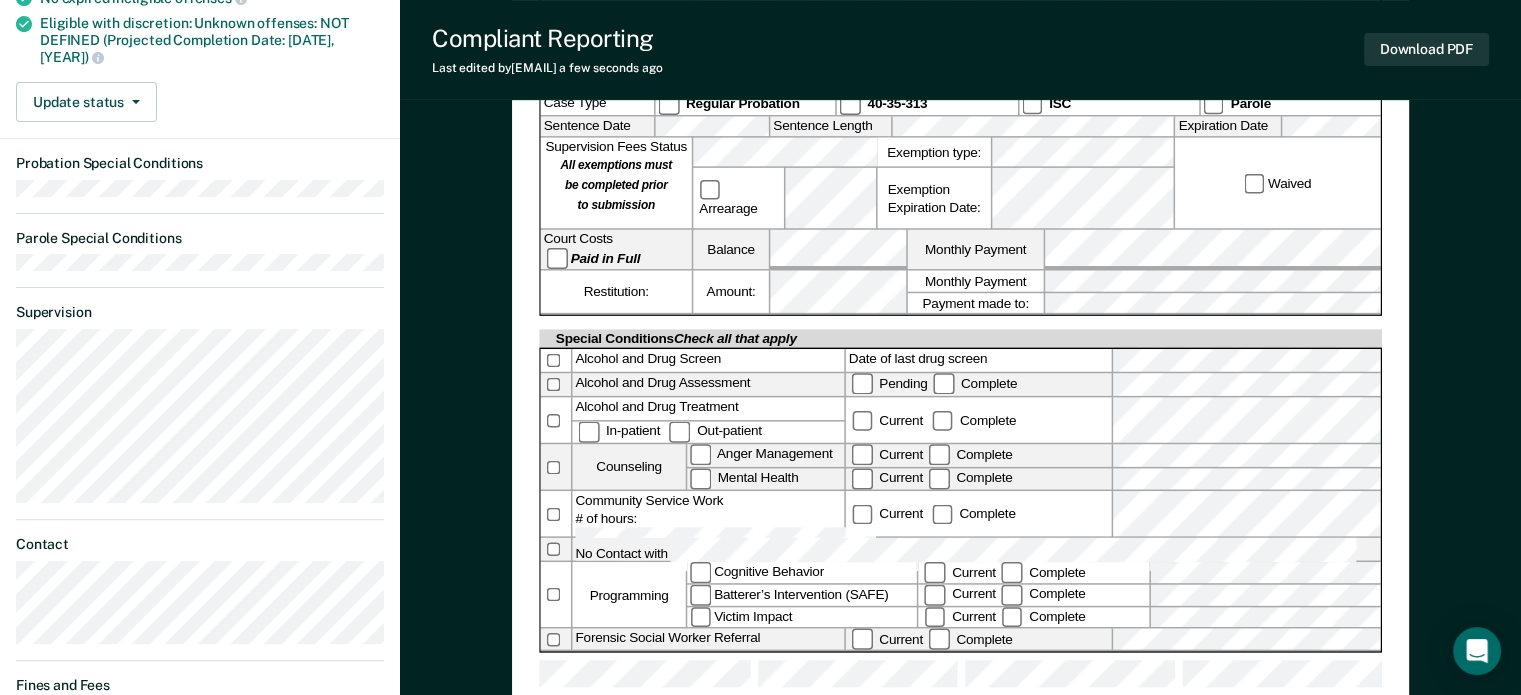 click on "TENNESSEE DEPARTMENT OF CORRECTION COMMUNITY SUPERVISION Telephone Reporting Referral Offender Name: TDOC ID #: Referral Type: IOT sanctioning ATR Supervision Transfer Physical Address Phone #: Current Employer Driver’s License # Suspended Revoked for years. County of Conviction Court Docket # List all Conviction Offenses See additional offenses on reverse side. Case Type Regular Probation 40-35-313 ISC Parole Sentence Date Sentence Length Expiration Date Supervision Fees Status All exemptions must be completed prior to submission Arrearage Exemption type: Exemption Expiration Date: Waived Court Costs Paid in Full Balance Monthly Payment Restitution: Amount: Monthly Payment Payment made to: Special Conditions Check all that apply Alcohol and Drug Screen Date of last drug screen Alcohol and Drug Assessment Pending Complete Alcohol and Drug Treatment In-patient Out-patient Current Complete Counseling Anger Management Mental Health Current Complete" at bounding box center (960, 247) 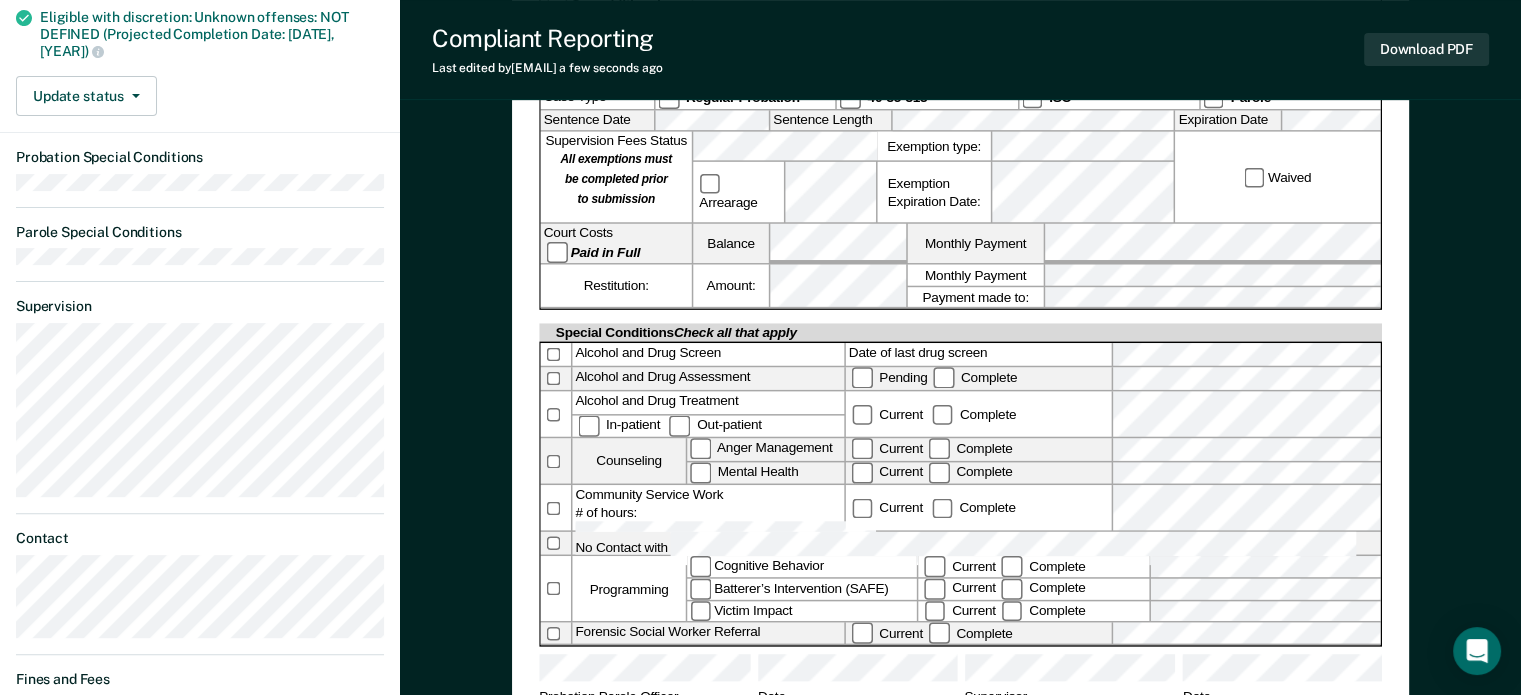 scroll, scrollTop: 567, scrollLeft: 0, axis: vertical 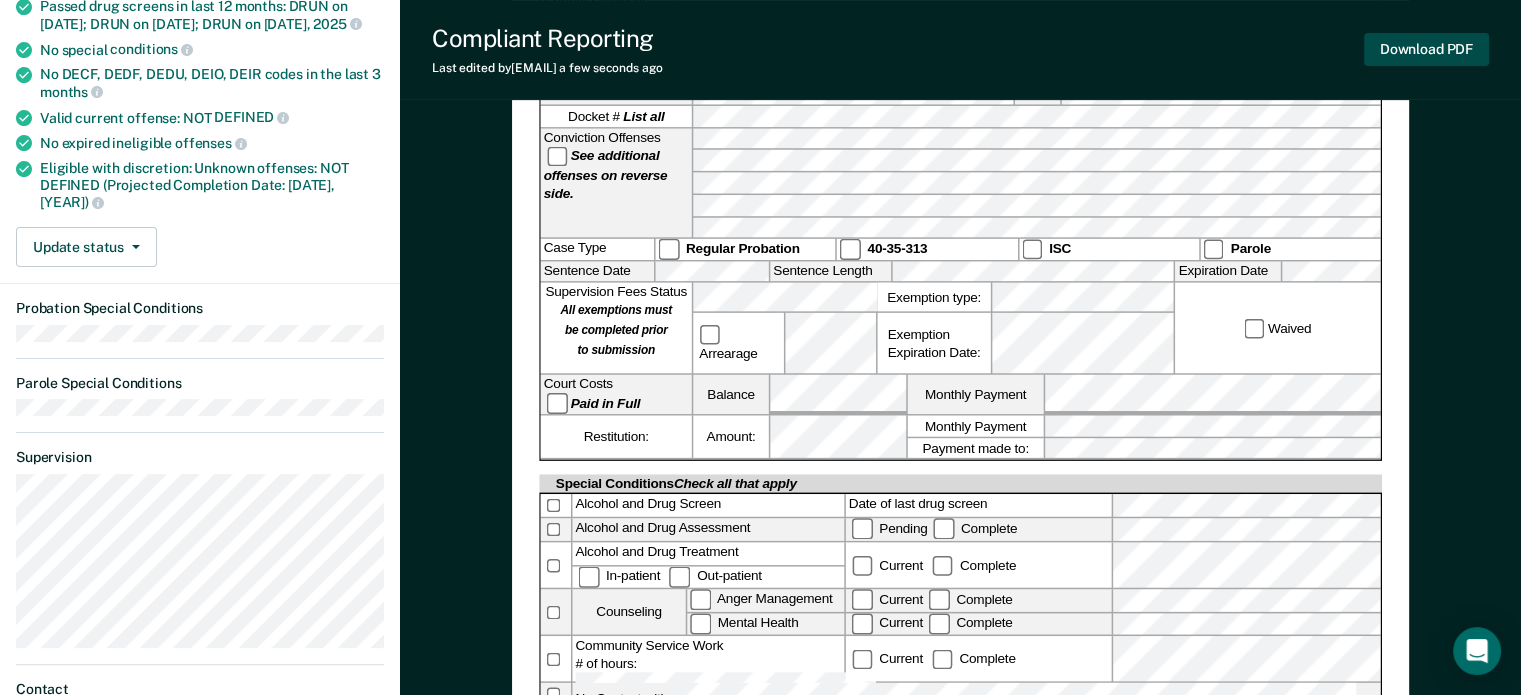click on "Download PDF" at bounding box center [1426, 49] 